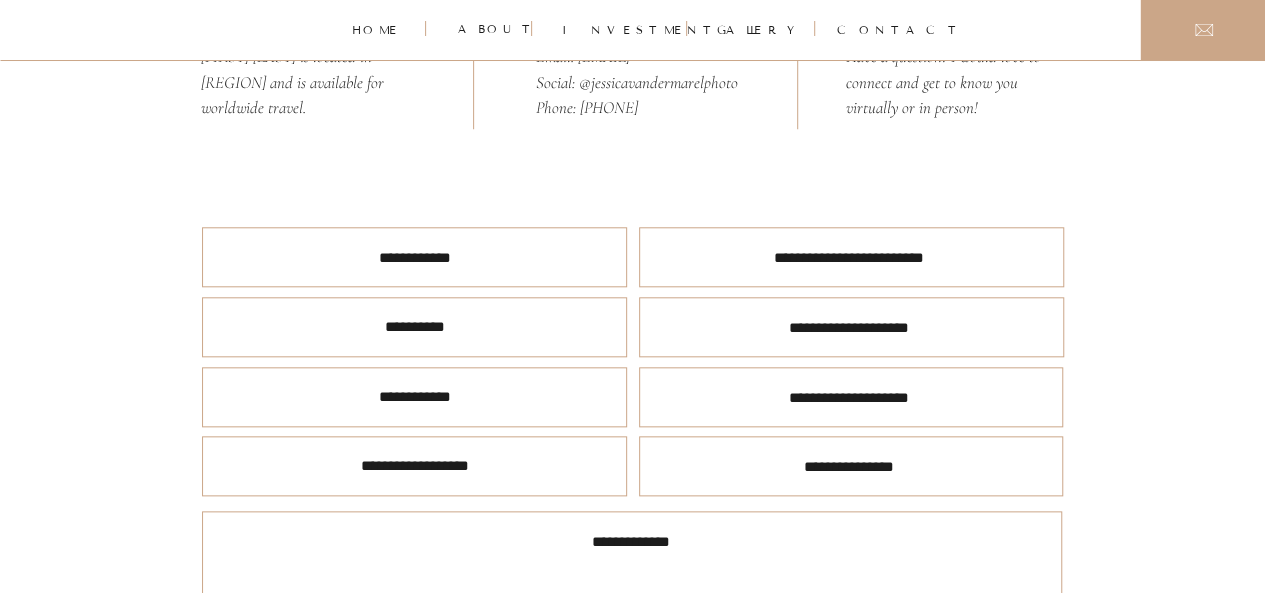 scroll, scrollTop: 1000, scrollLeft: 0, axis: vertical 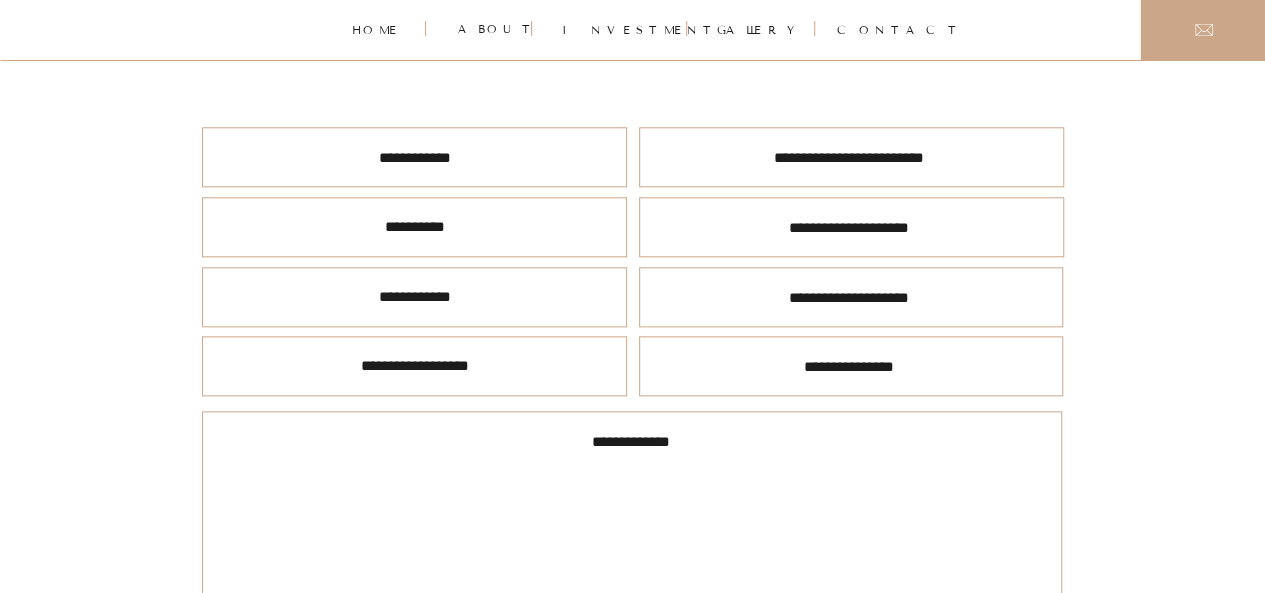 click at bounding box center [851, 227] 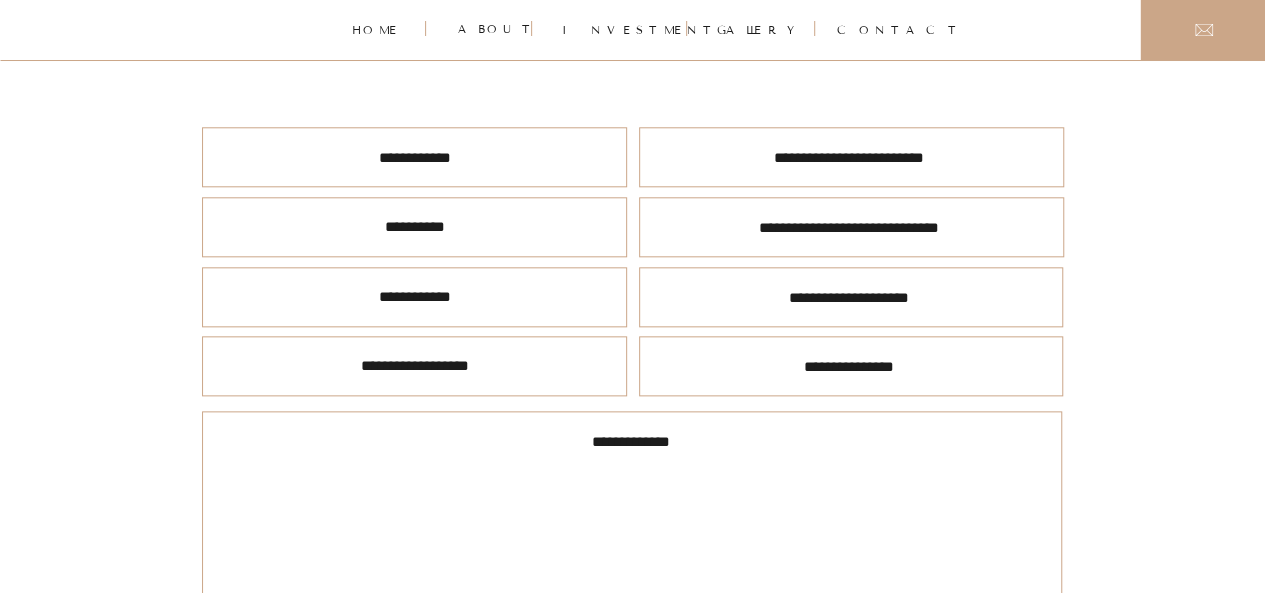 scroll, scrollTop: 23, scrollLeft: 0, axis: vertical 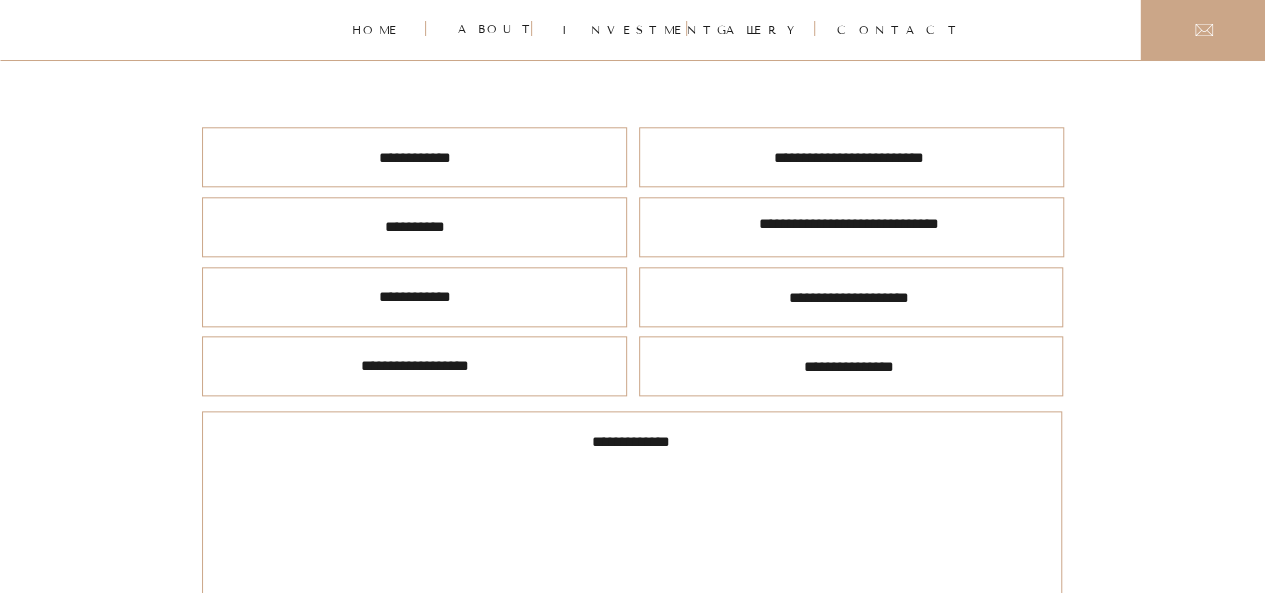 type on "**********" 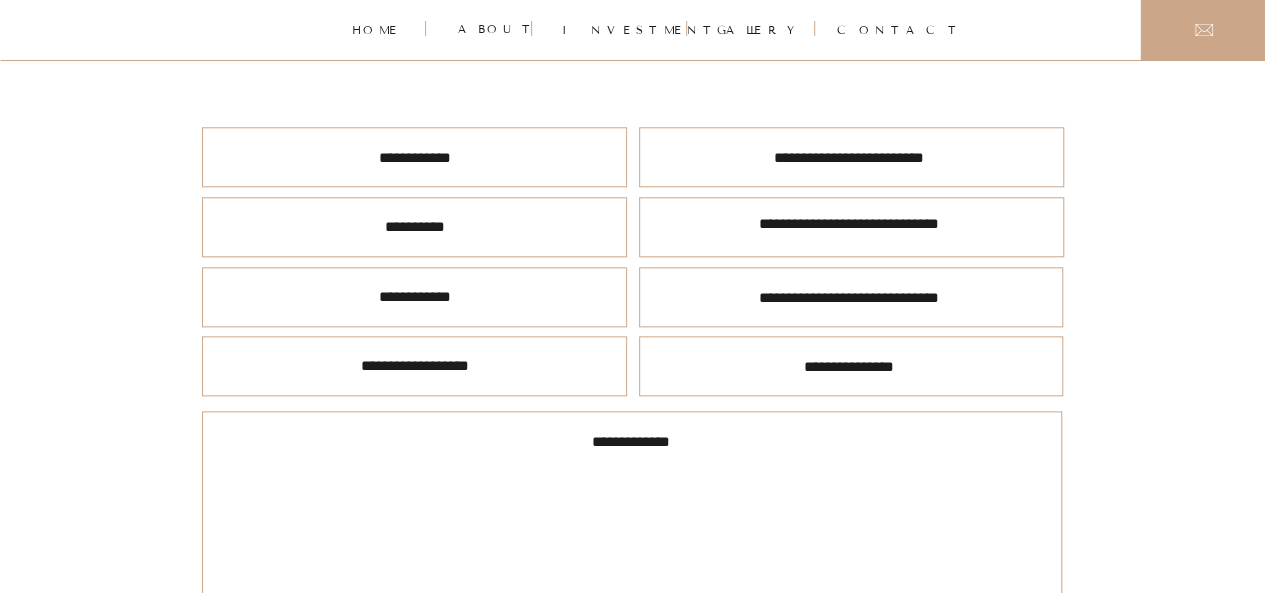scroll, scrollTop: 23, scrollLeft: 0, axis: vertical 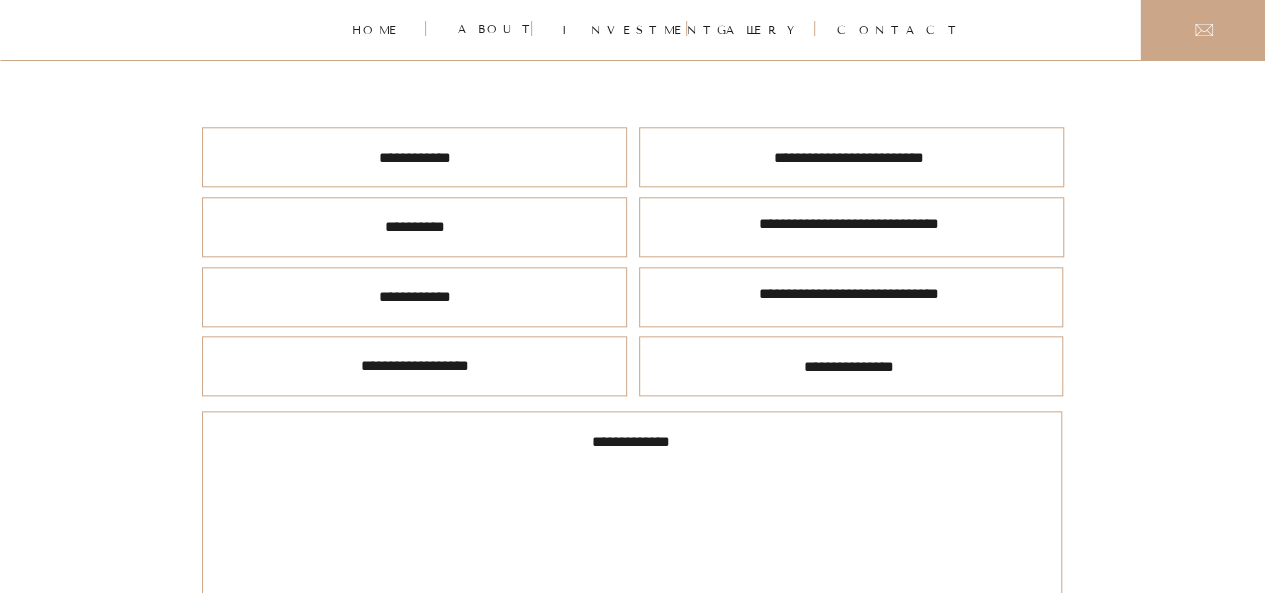 type on "**********" 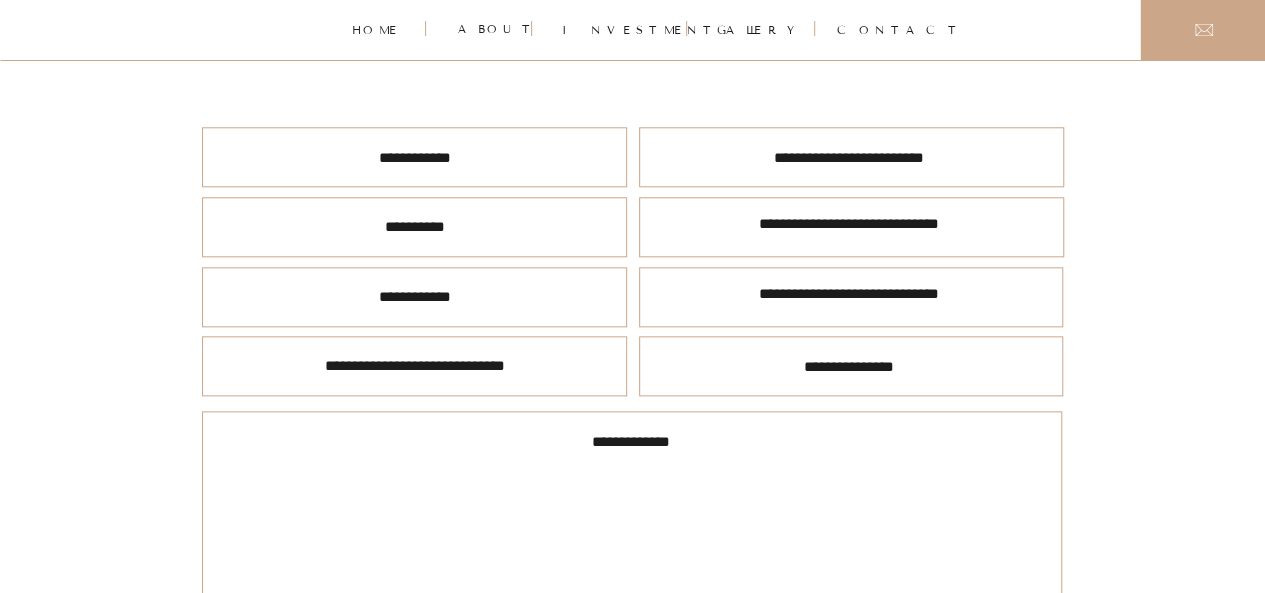 scroll, scrollTop: 23, scrollLeft: 0, axis: vertical 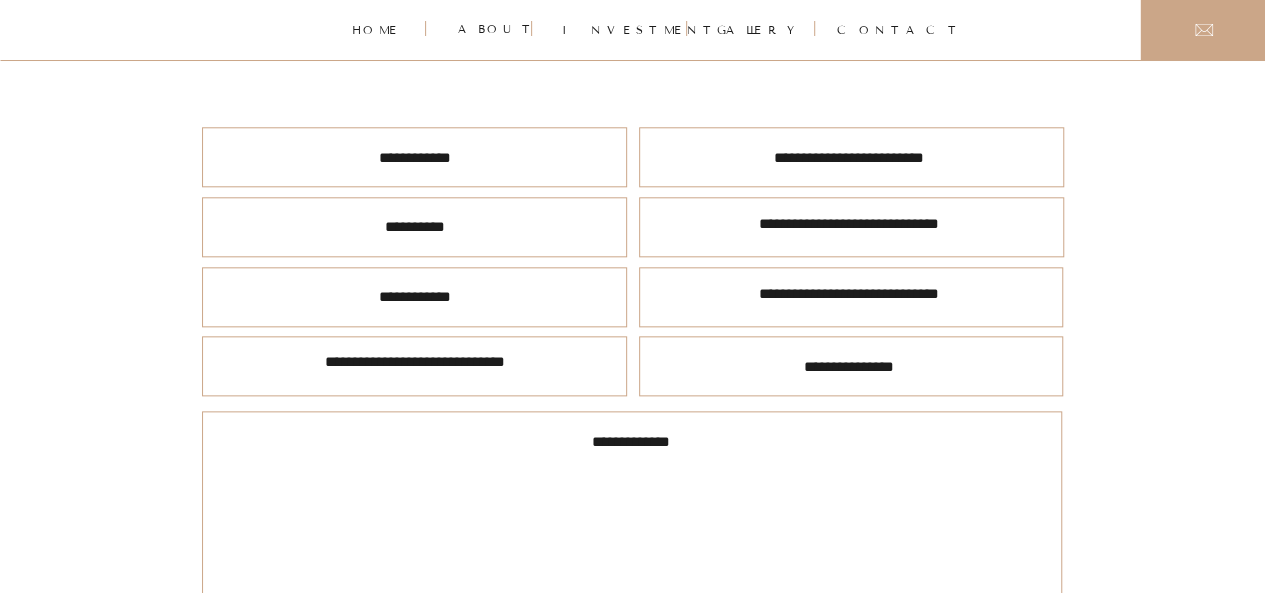 type on "**********" 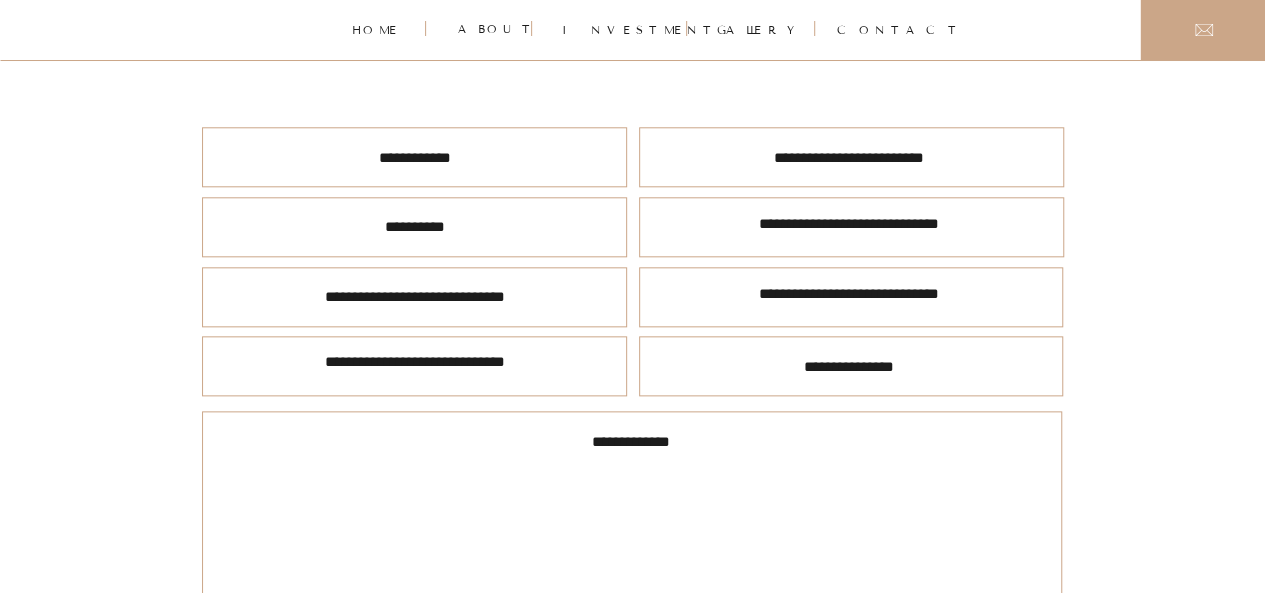 scroll, scrollTop: 24, scrollLeft: 0, axis: vertical 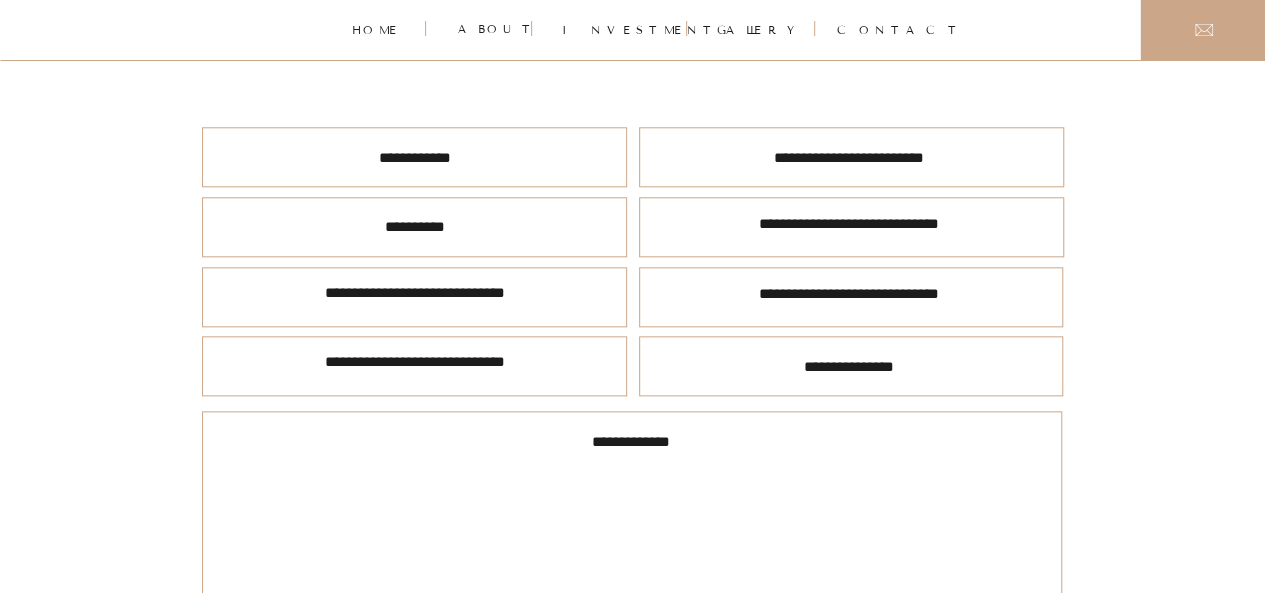 type on "**********" 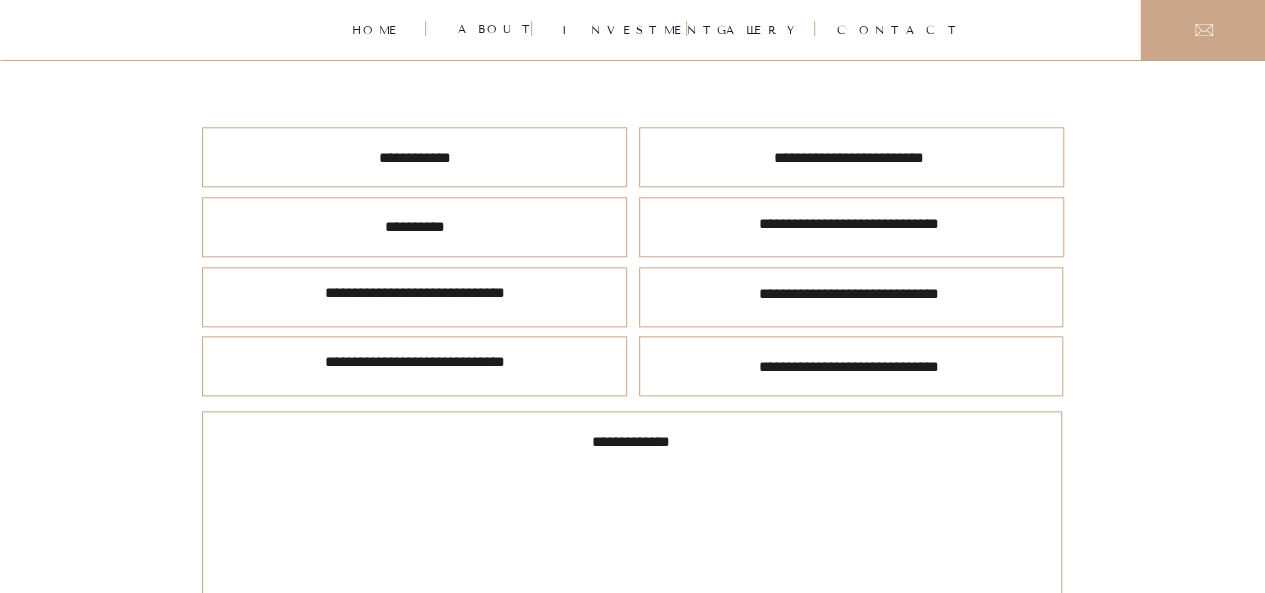 scroll, scrollTop: 24, scrollLeft: 0, axis: vertical 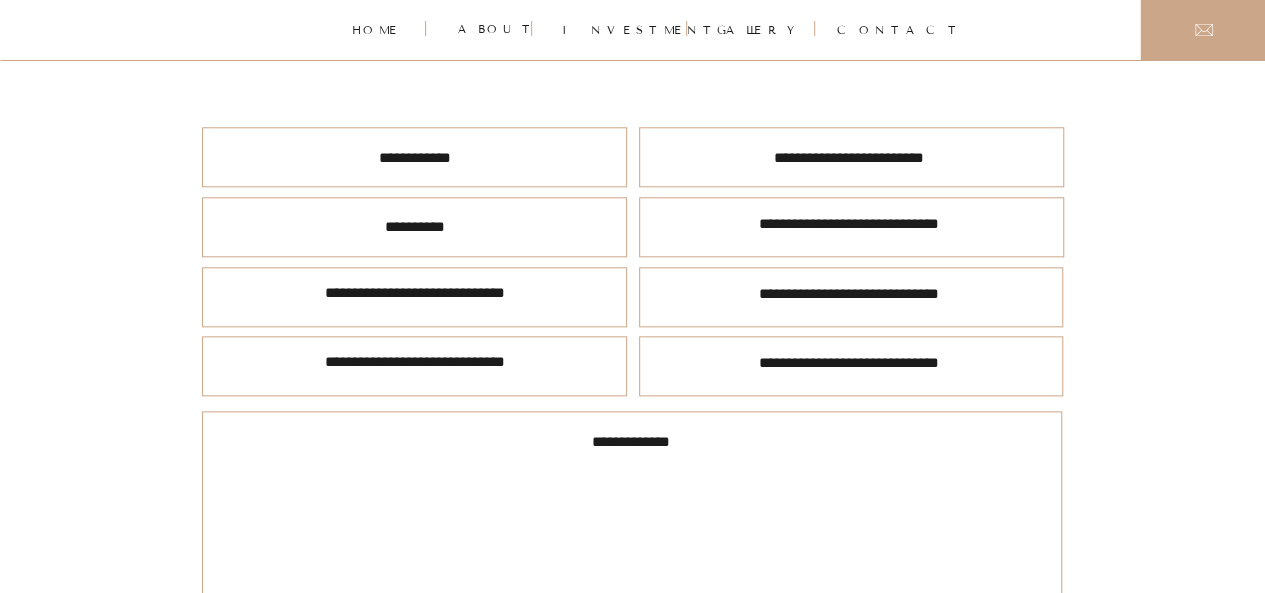 click on "**********" at bounding box center [849, 365] 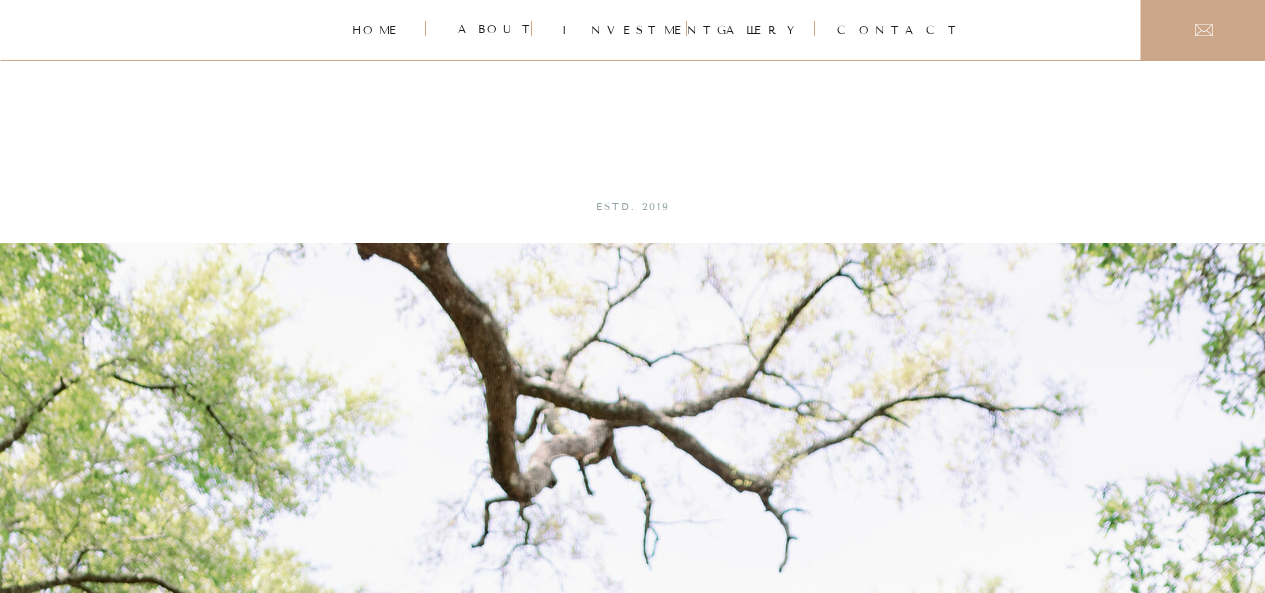 scroll, scrollTop: 1000, scrollLeft: 0, axis: vertical 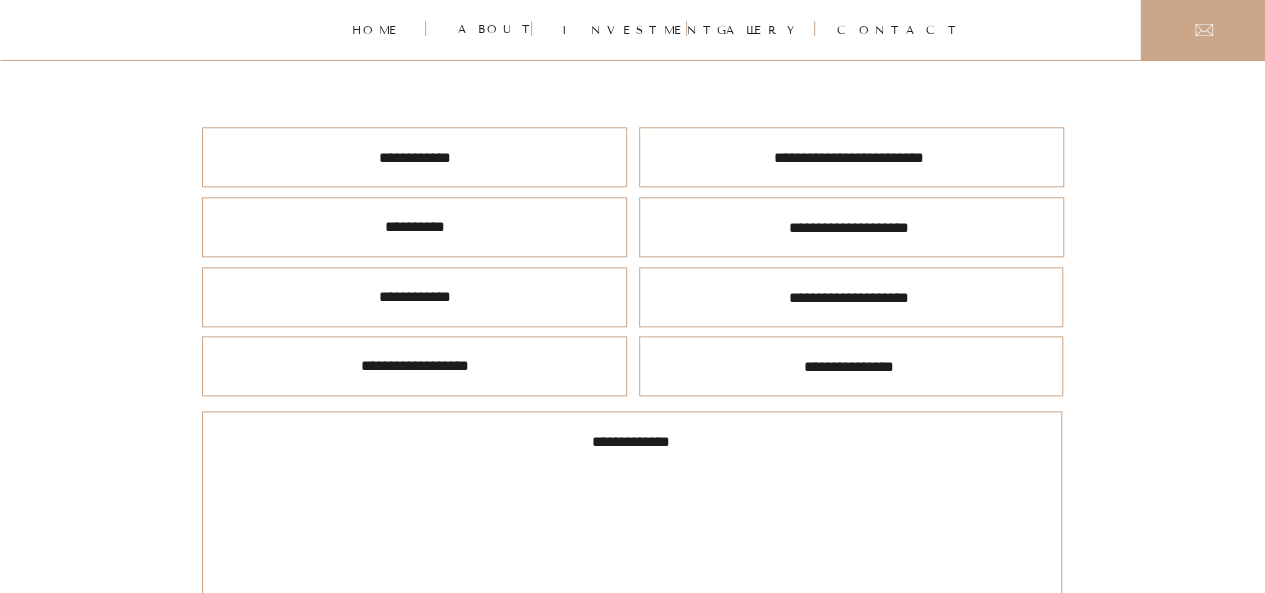 click at bounding box center [849, 226] 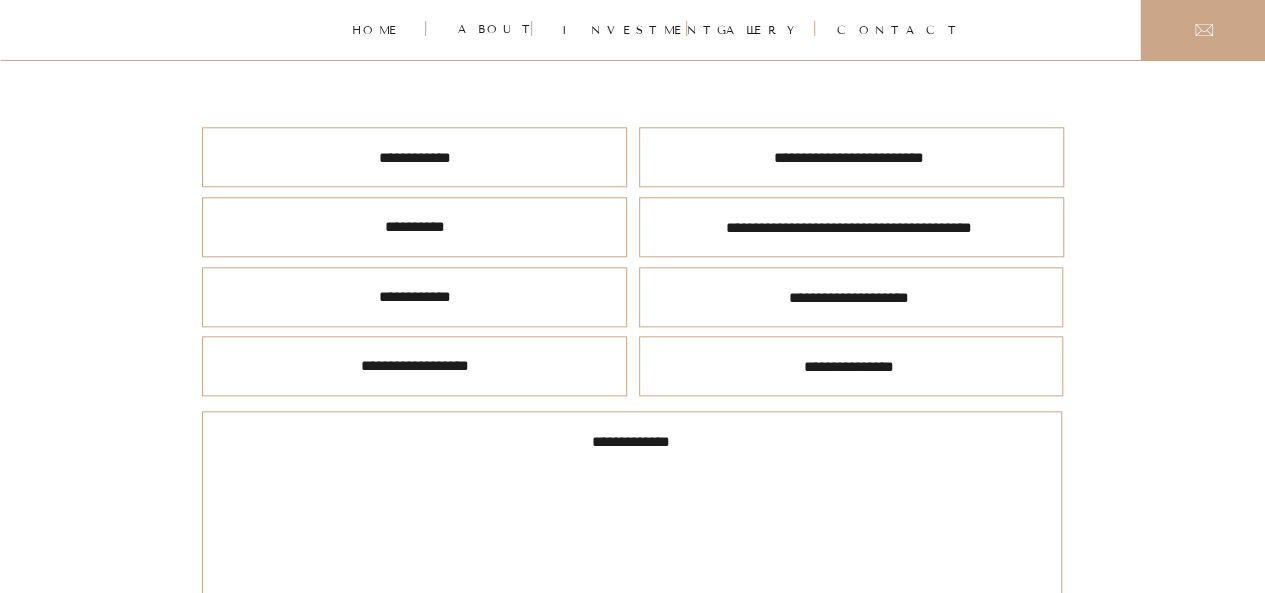 scroll, scrollTop: 23, scrollLeft: 0, axis: vertical 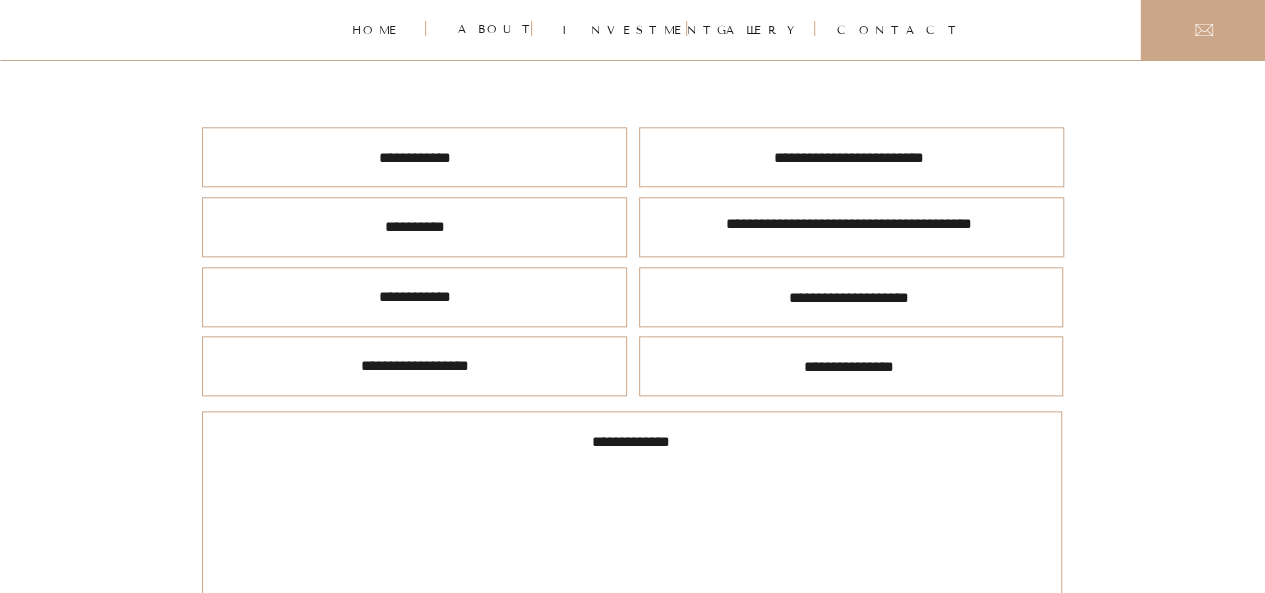 type on "**********" 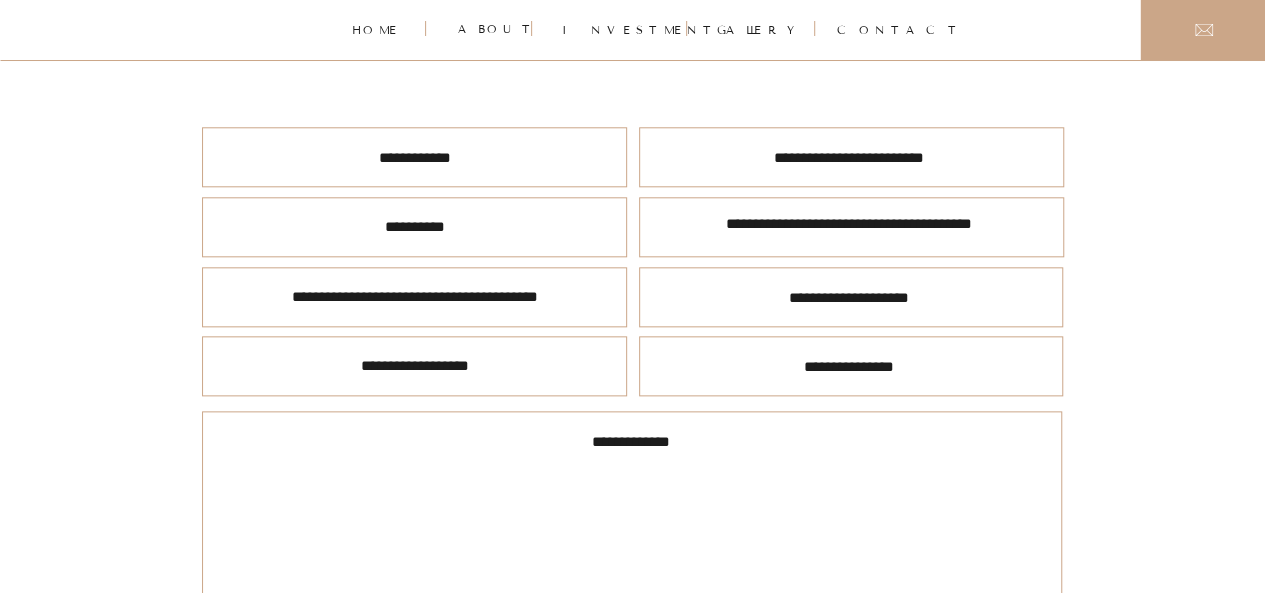 scroll, scrollTop: 24, scrollLeft: 0, axis: vertical 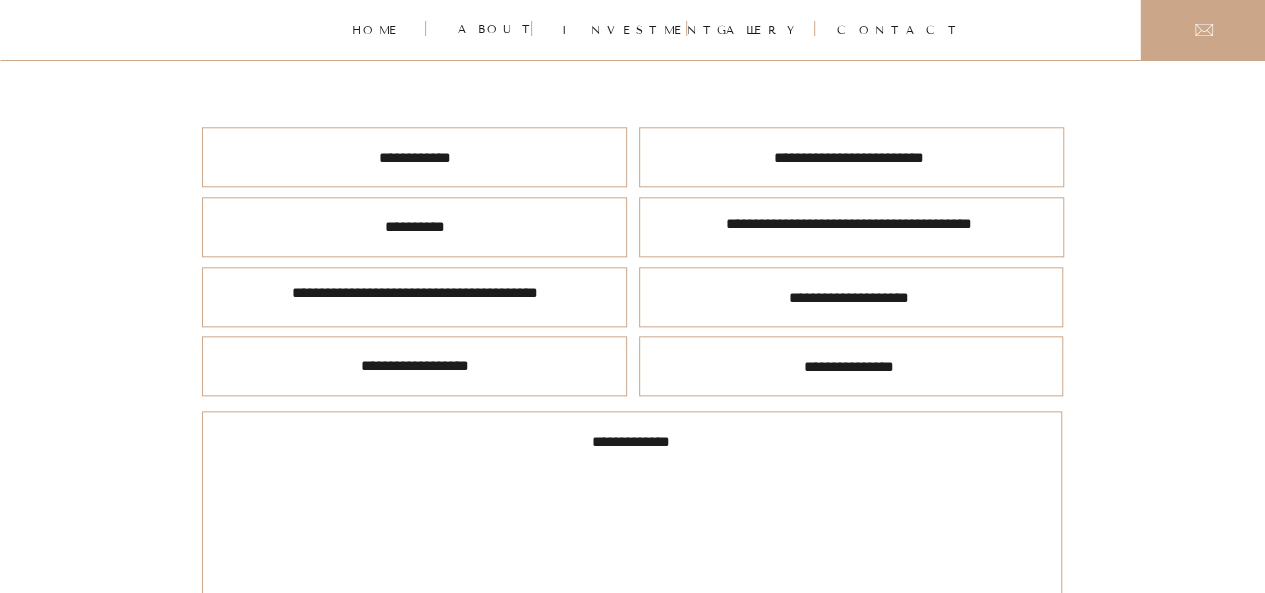 type on "**********" 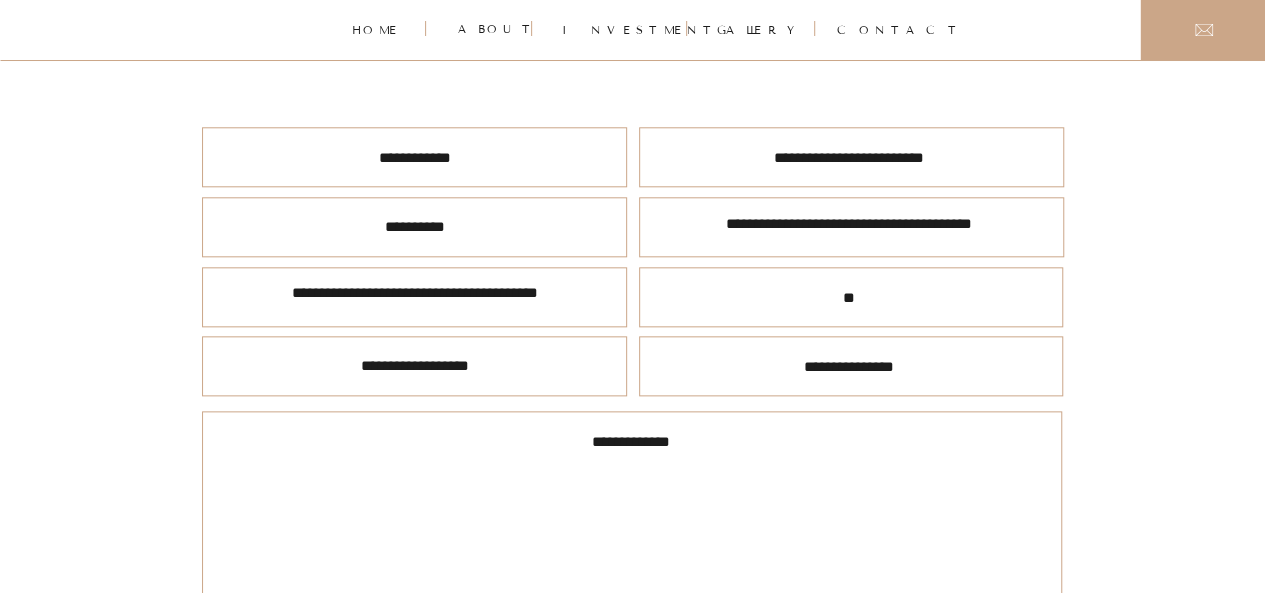 type on "**" 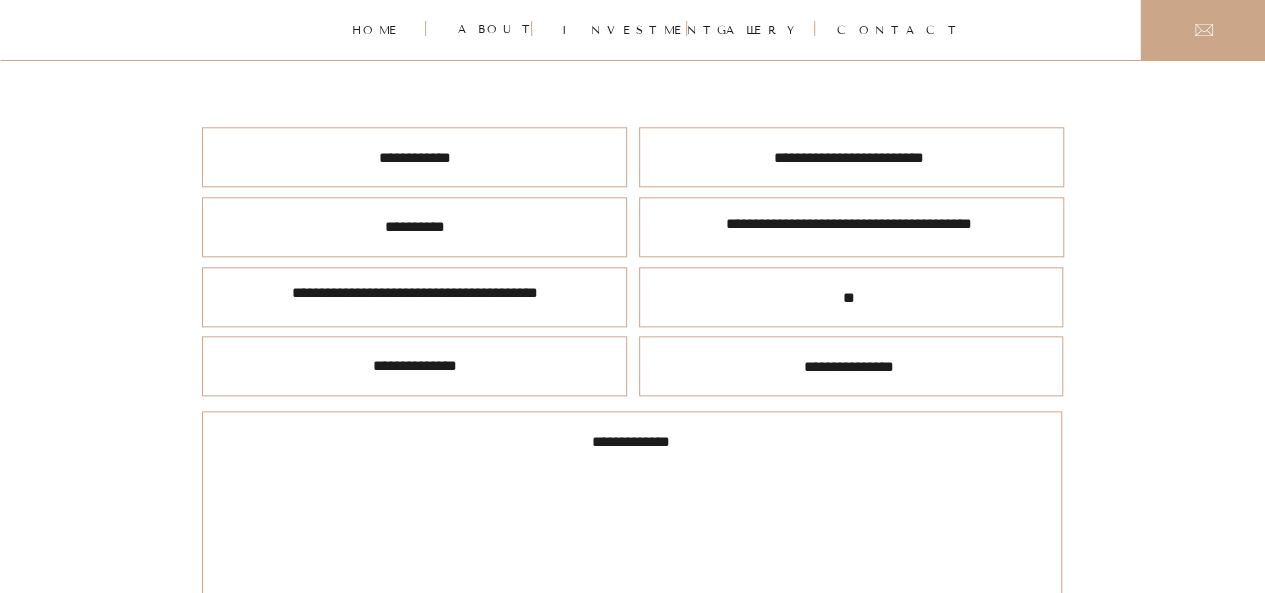 scroll, scrollTop: 23, scrollLeft: 0, axis: vertical 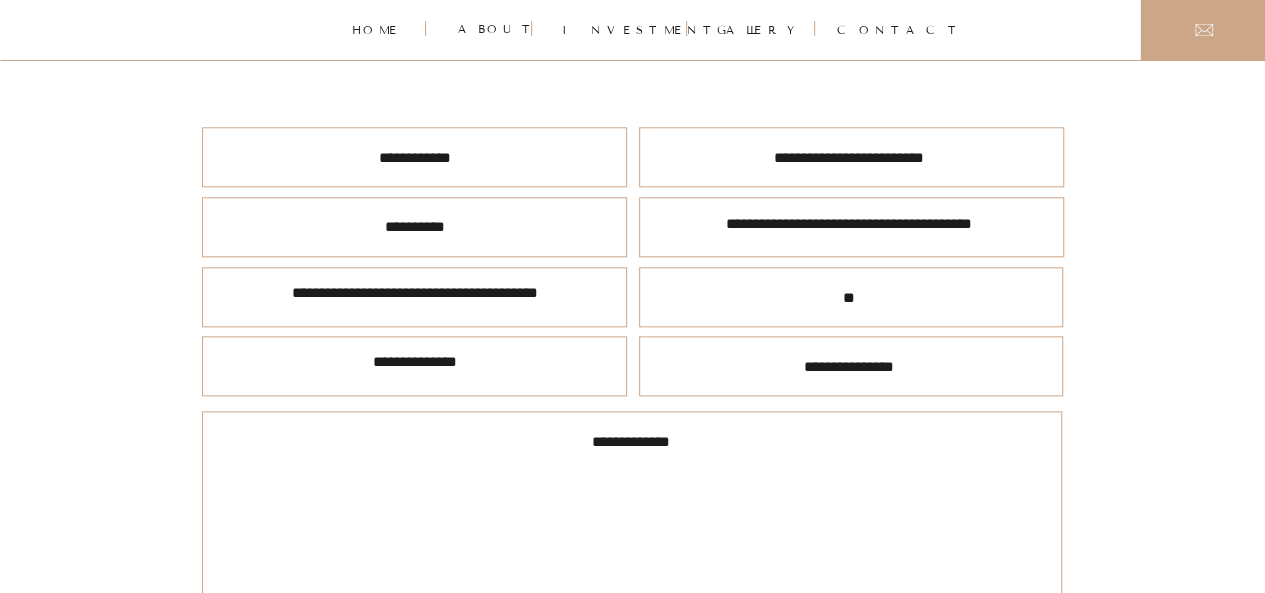 type on "**********" 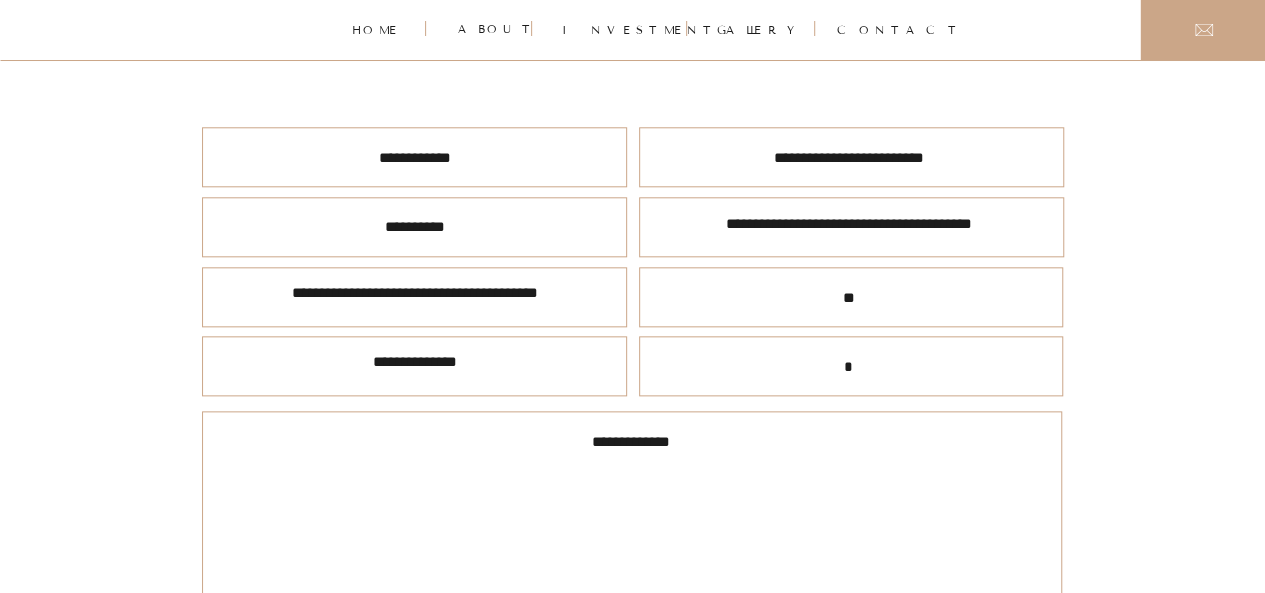 type on "*" 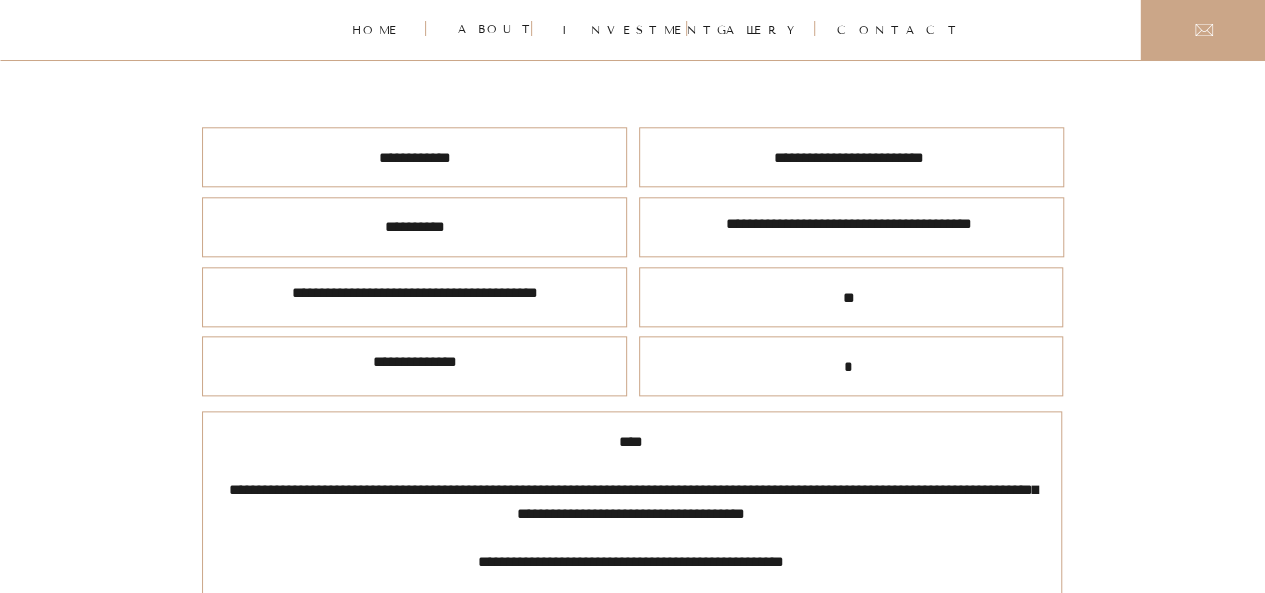scroll, scrollTop: 165, scrollLeft: 0, axis: vertical 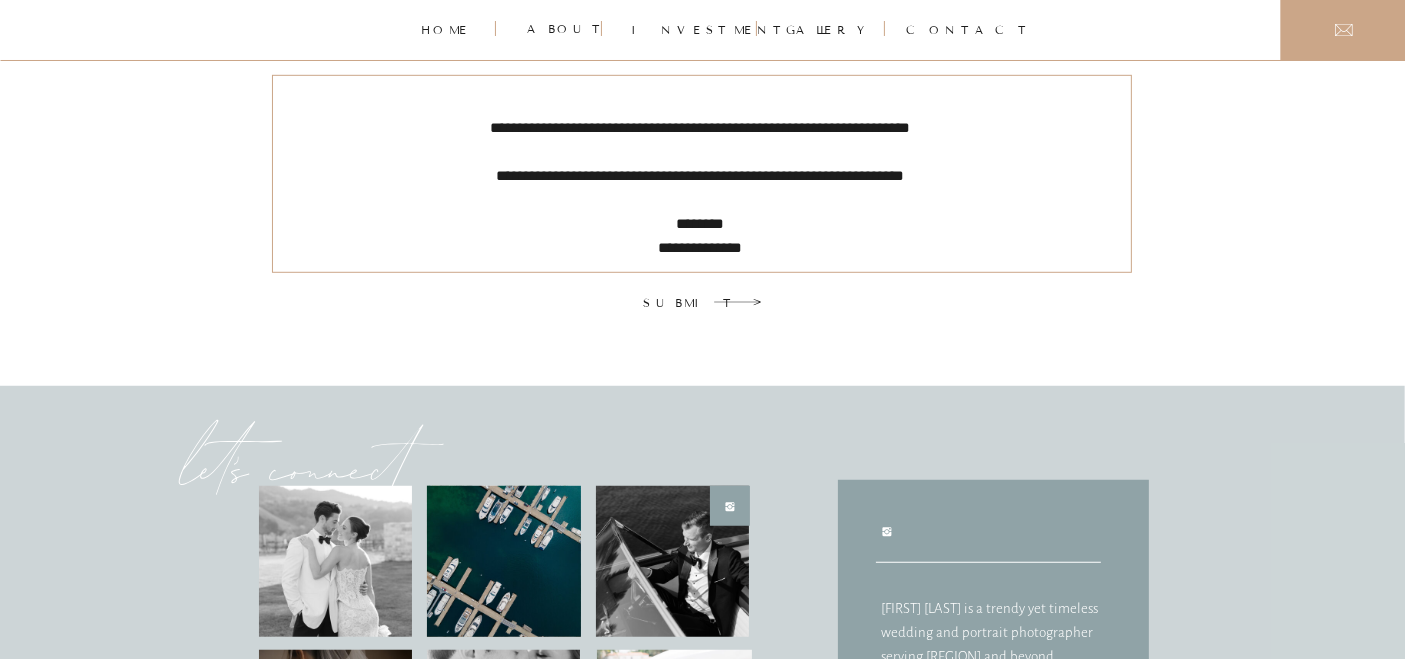 type on "**********" 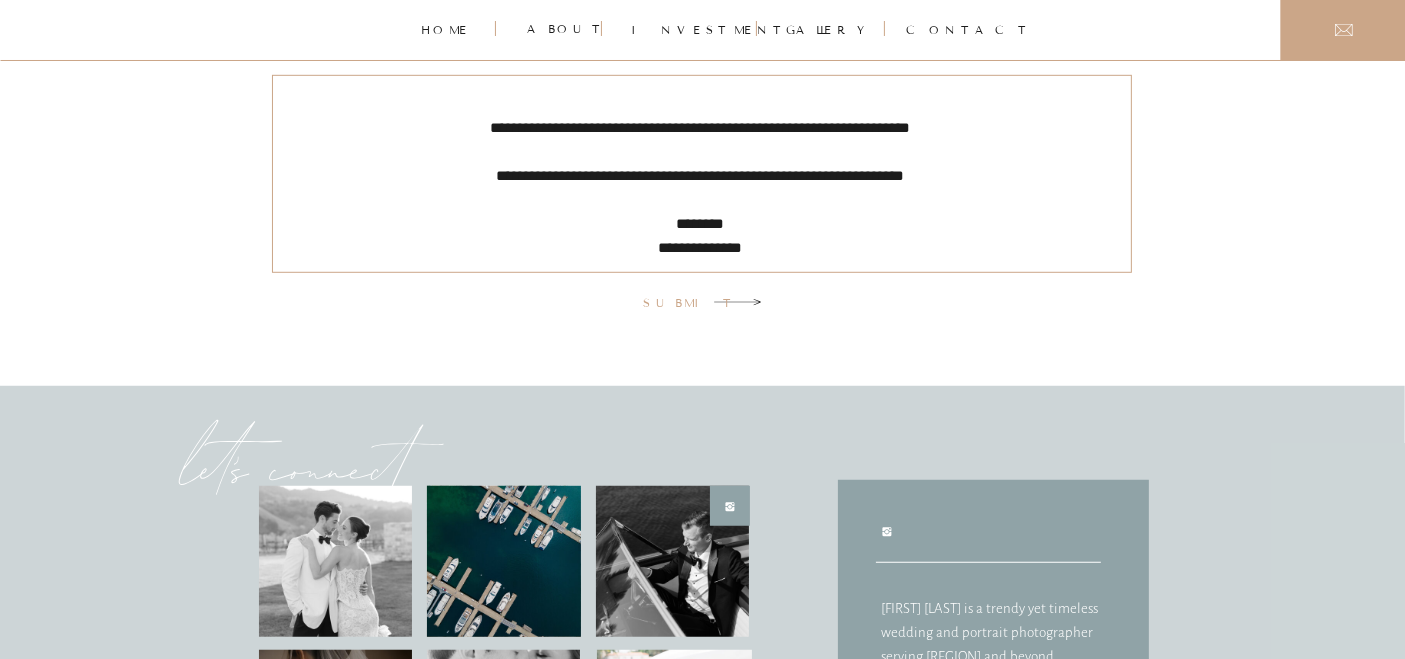 click on "submit" at bounding box center [675, 302] 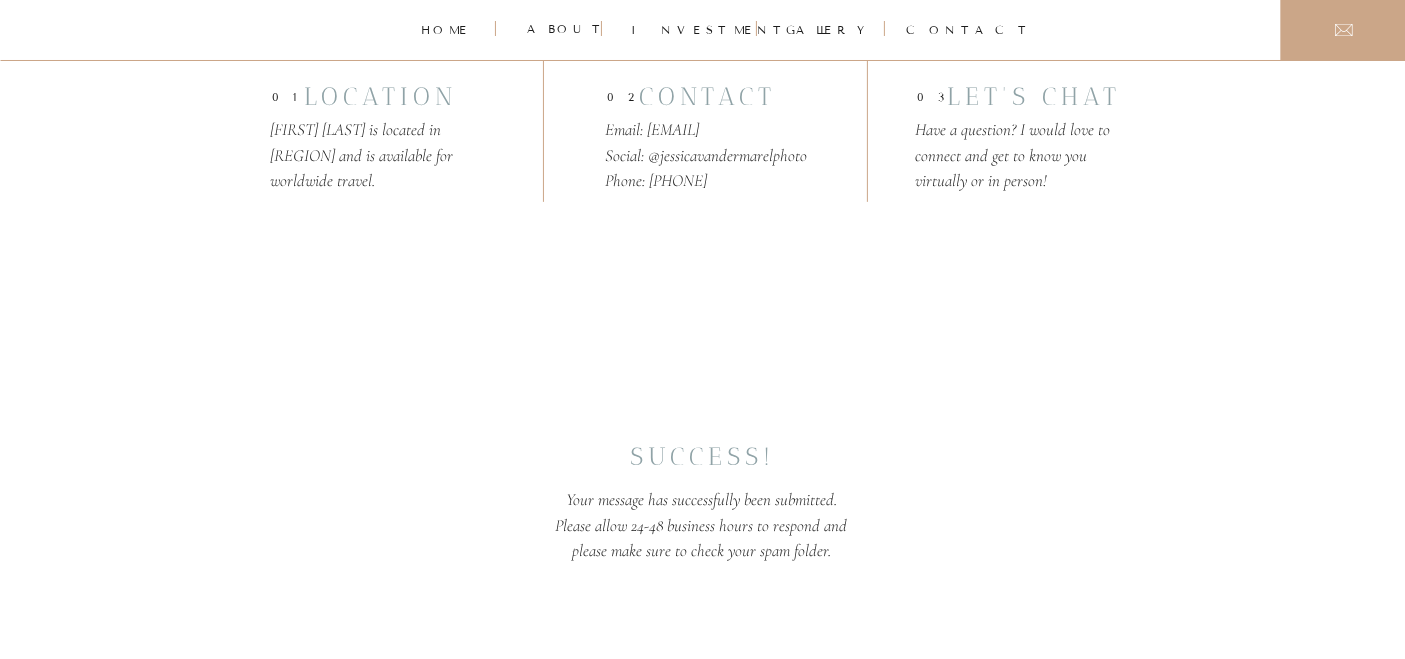 scroll, scrollTop: 824, scrollLeft: 0, axis: vertical 